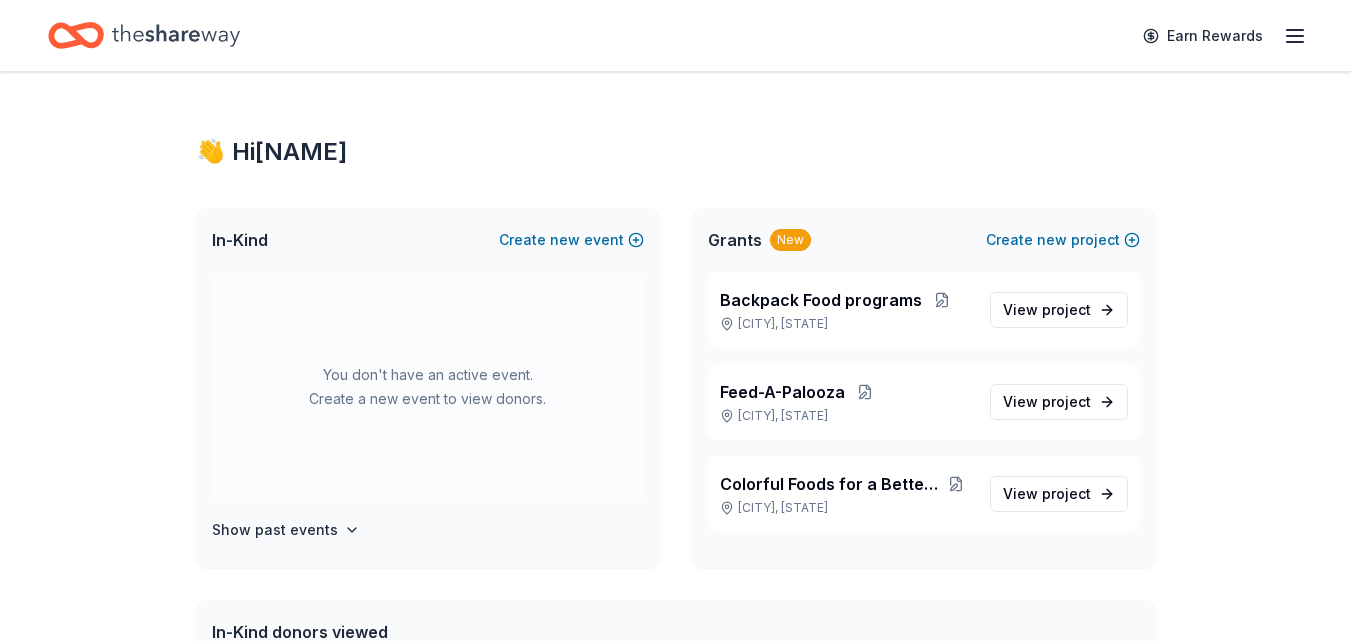 scroll, scrollTop: 0, scrollLeft: 0, axis: both 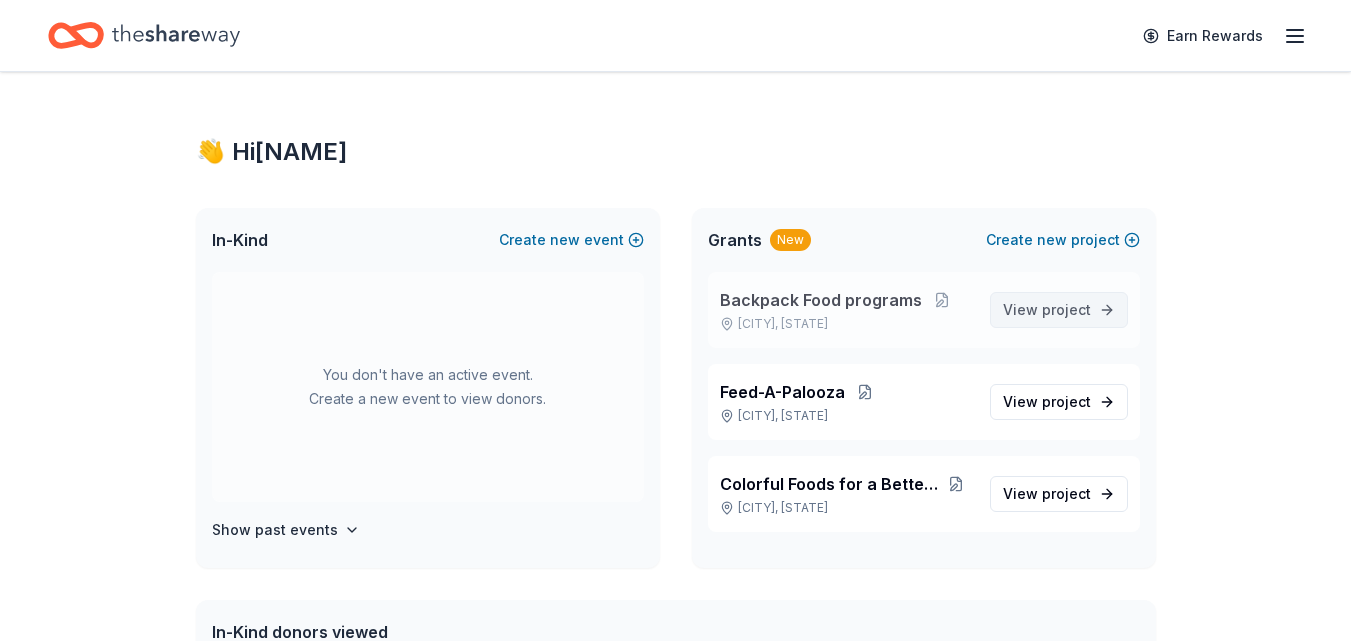 click on "View   project" at bounding box center (1059, 310) 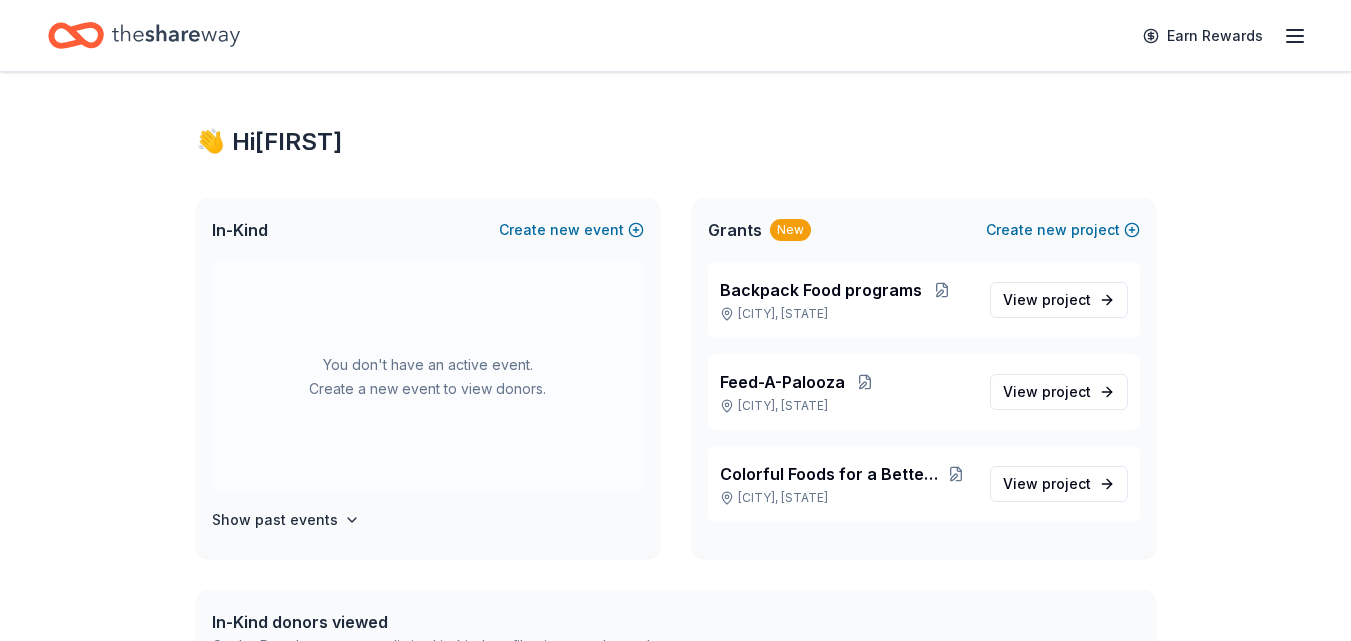 scroll, scrollTop: 0, scrollLeft: 0, axis: both 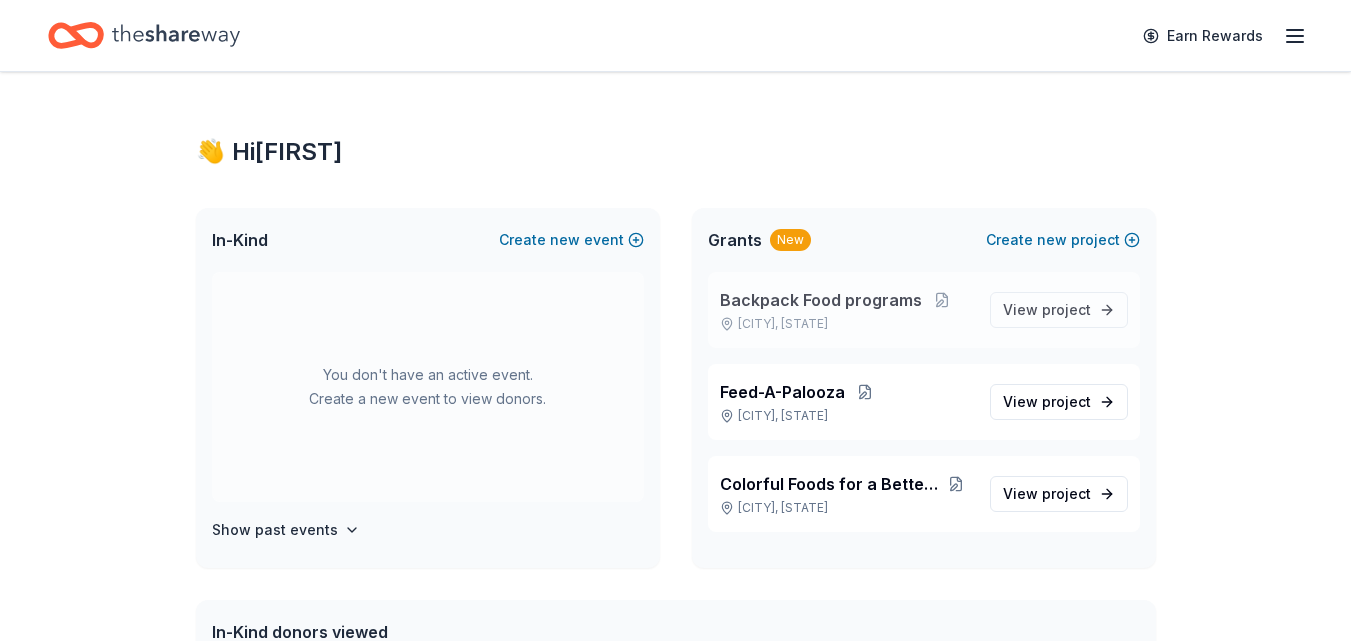 click on "Backpack Food programs" at bounding box center [821, 300] 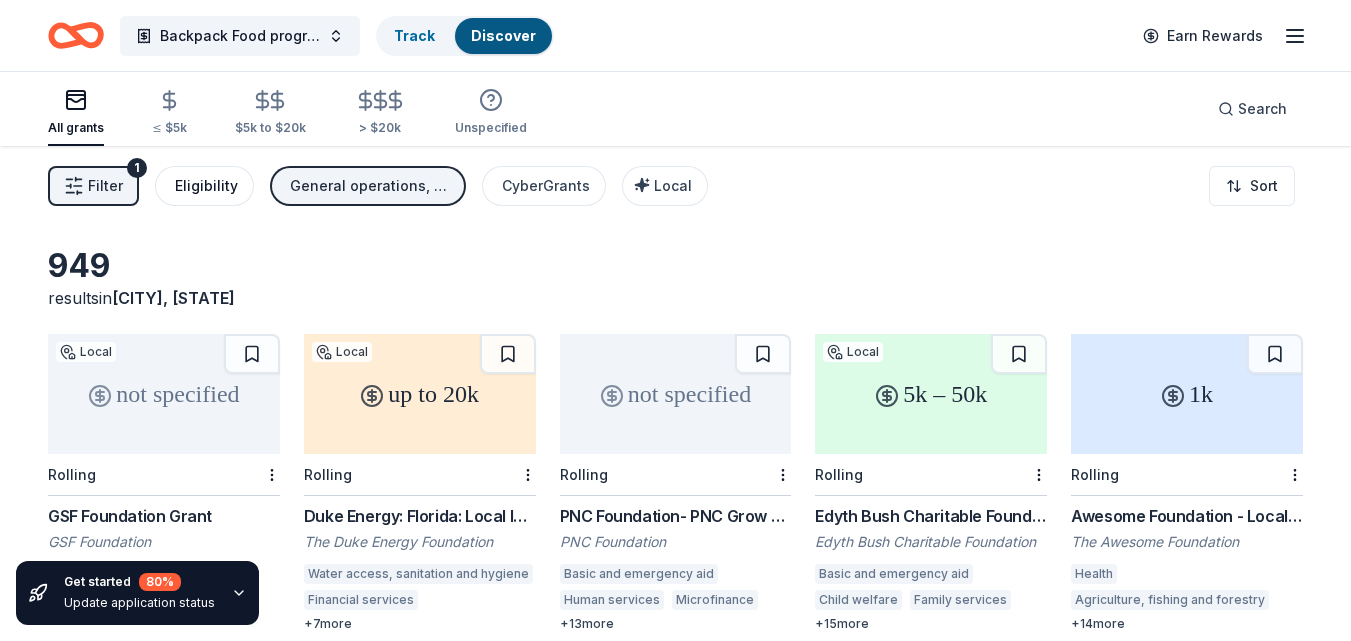 click on "Eligibility" at bounding box center (206, 186) 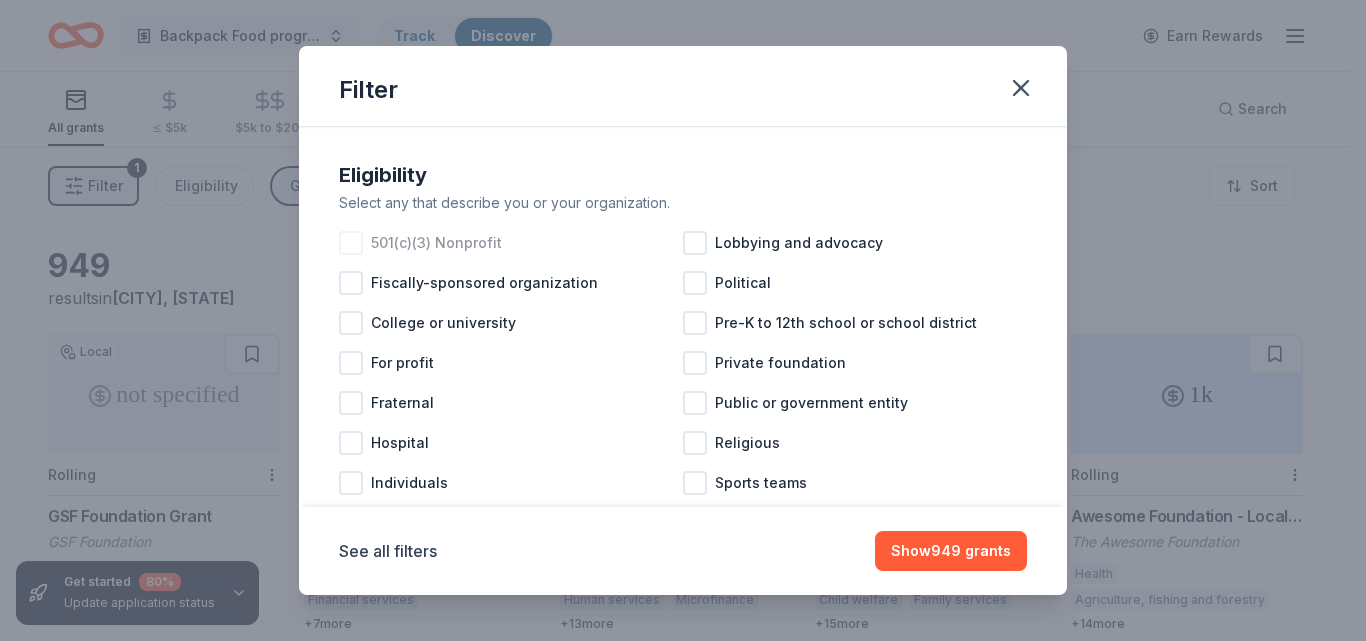 click at bounding box center (351, 243) 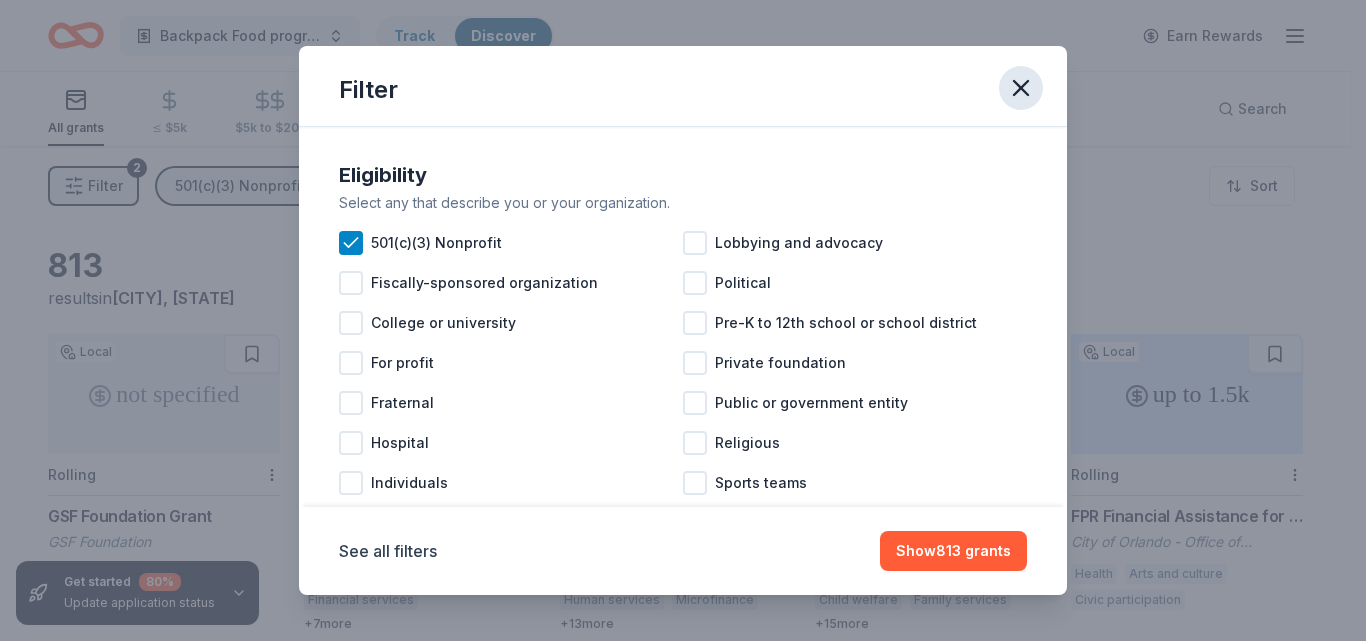 click 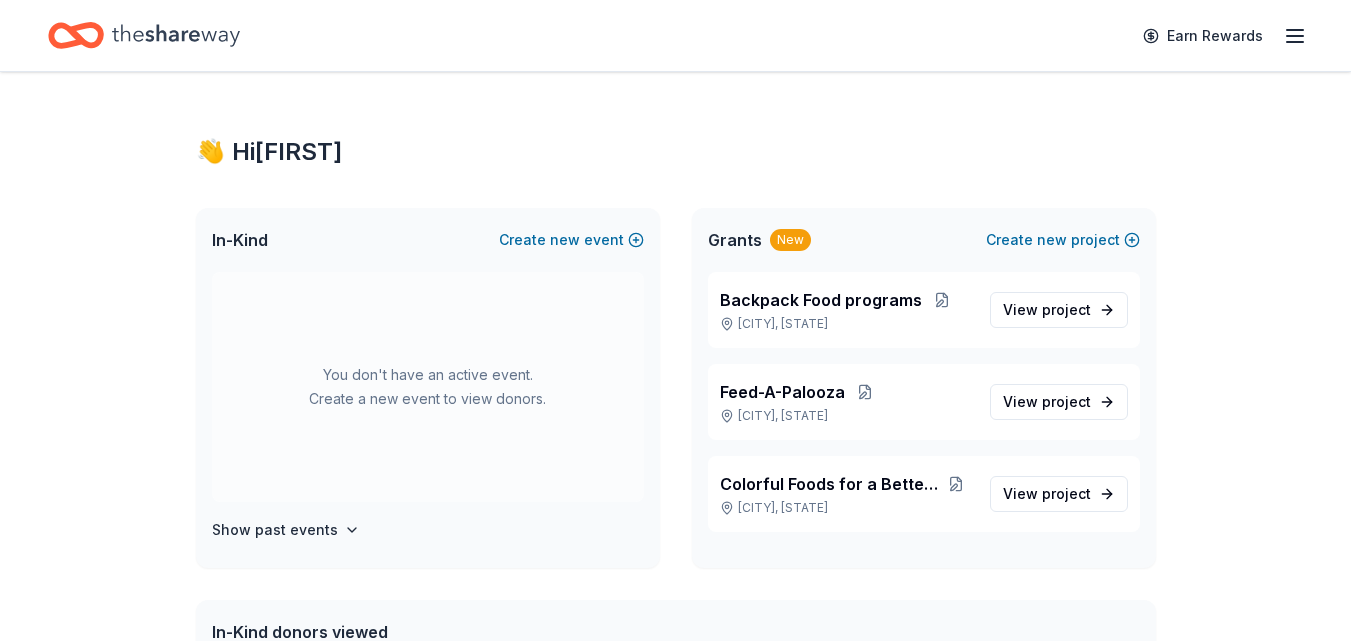 click 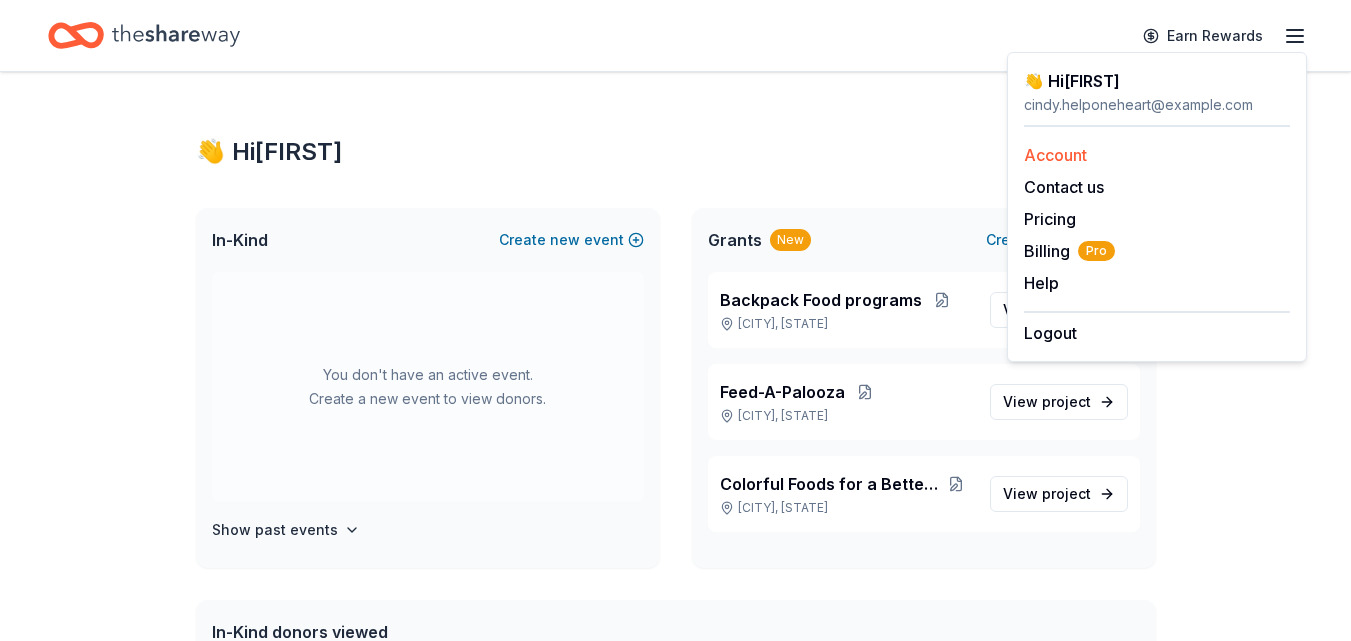 click on "Account" at bounding box center (1055, 155) 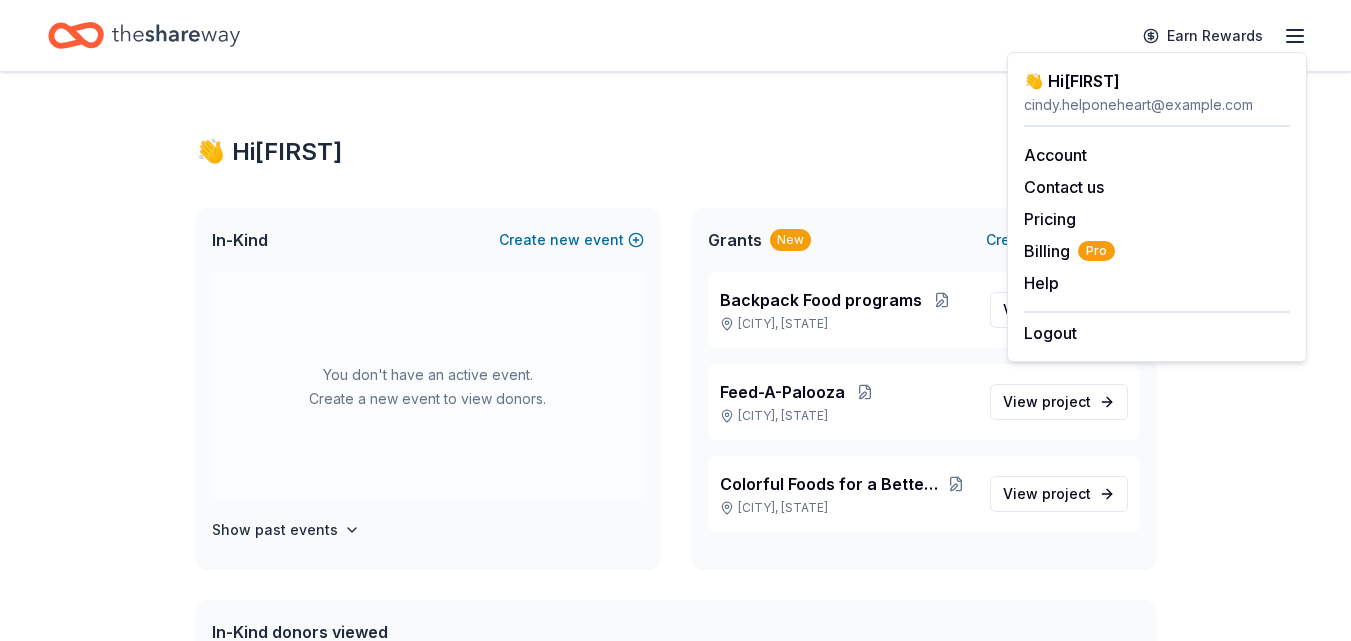 click on "👋 Hi  Cindy In-Kind Create  new  event   You don't have an active event. Create a new event to view donors. Show past events Grants New Create  new  project   Backpack Food programs Orlando, FL View   project   Feed-A-Palooza Orlando, FL View   project    Colorful Foods for a Better Start Orlando, FL View   project   In-Kind donors viewed On the Pro plan, you get unlimited in-kind profile views each month. You have not yet viewed any  in-kind  profiles this month. Create a new  event   to view  donors . Grants viewed On the Pro plan, you get 5 grant profile views each month. You have not yet viewed any  grant  profiles this month." at bounding box center [675, 636] 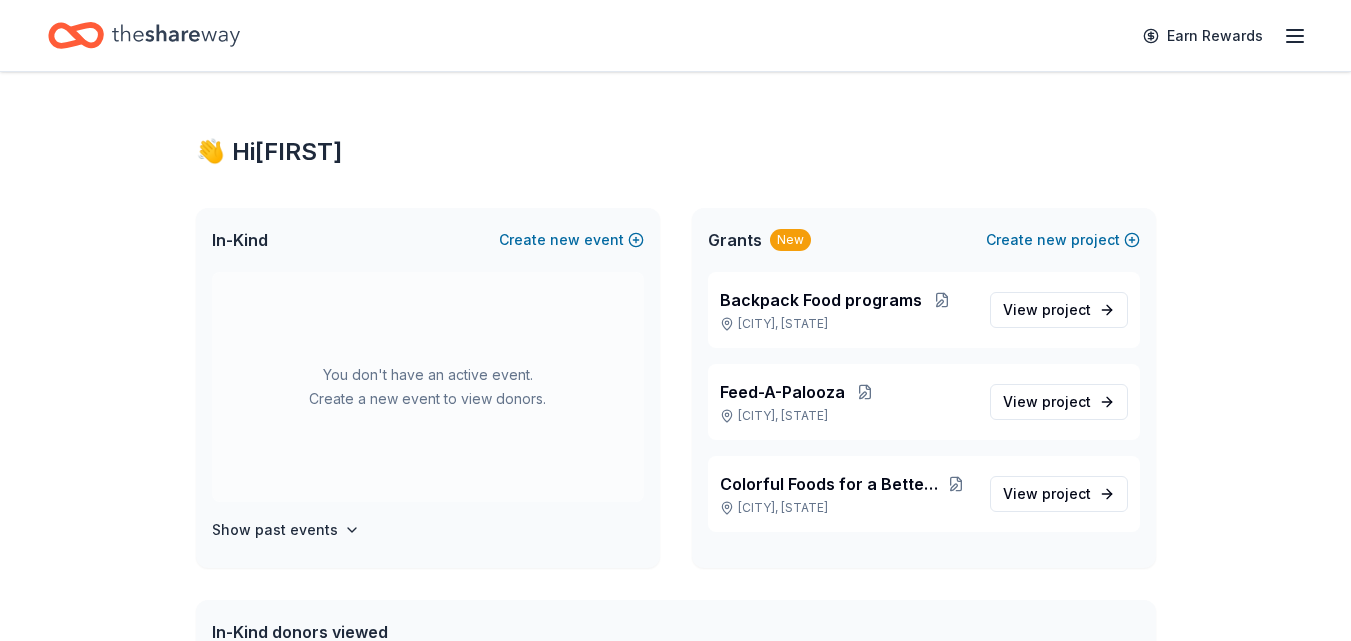 click 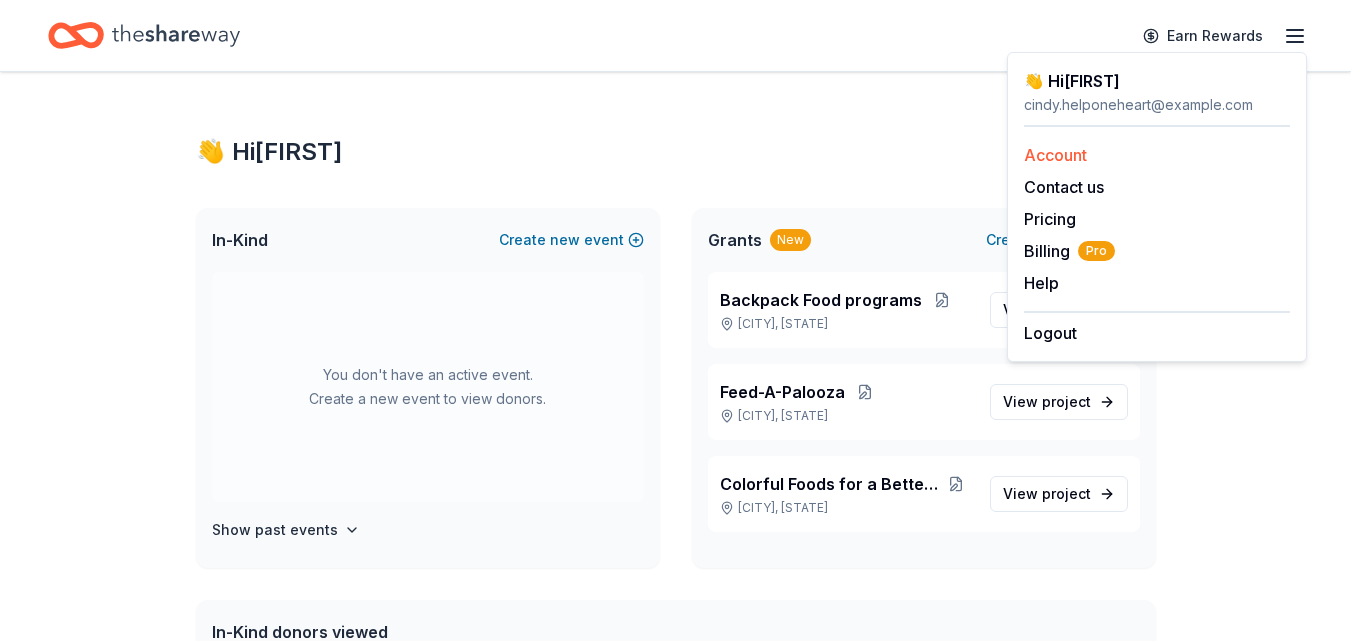 click on "Account" at bounding box center (1157, 155) 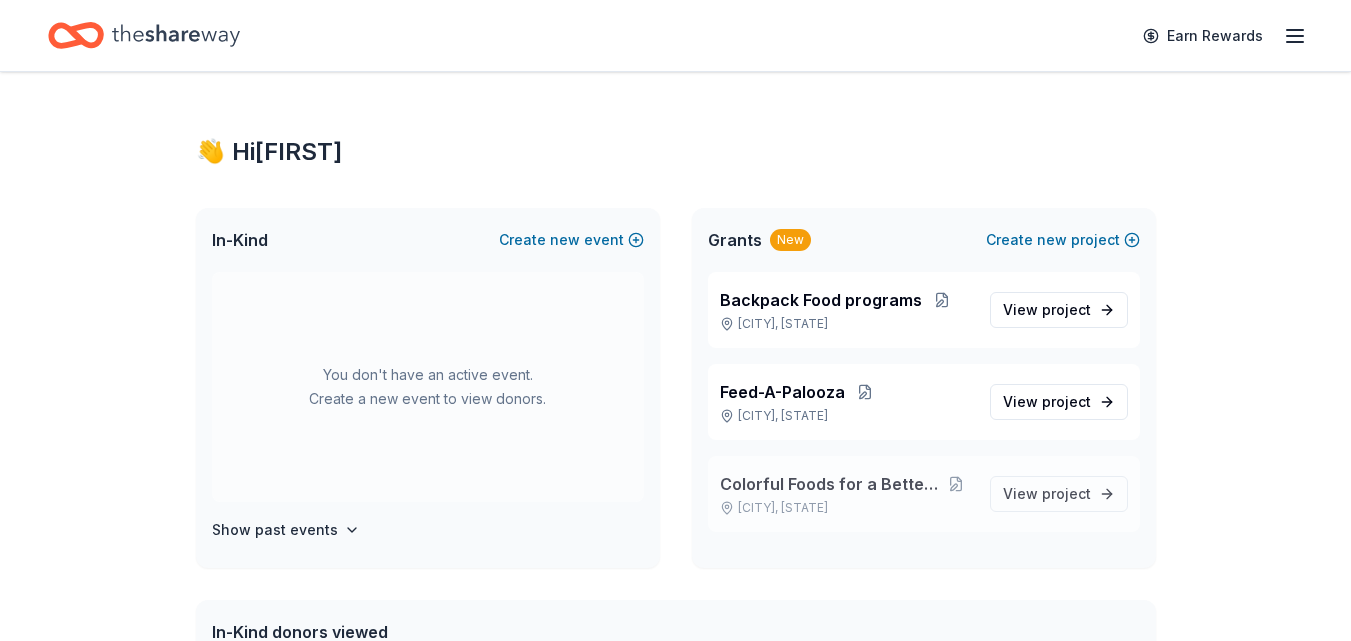 click on "Colorful Foods for a Better Start" at bounding box center [829, 484] 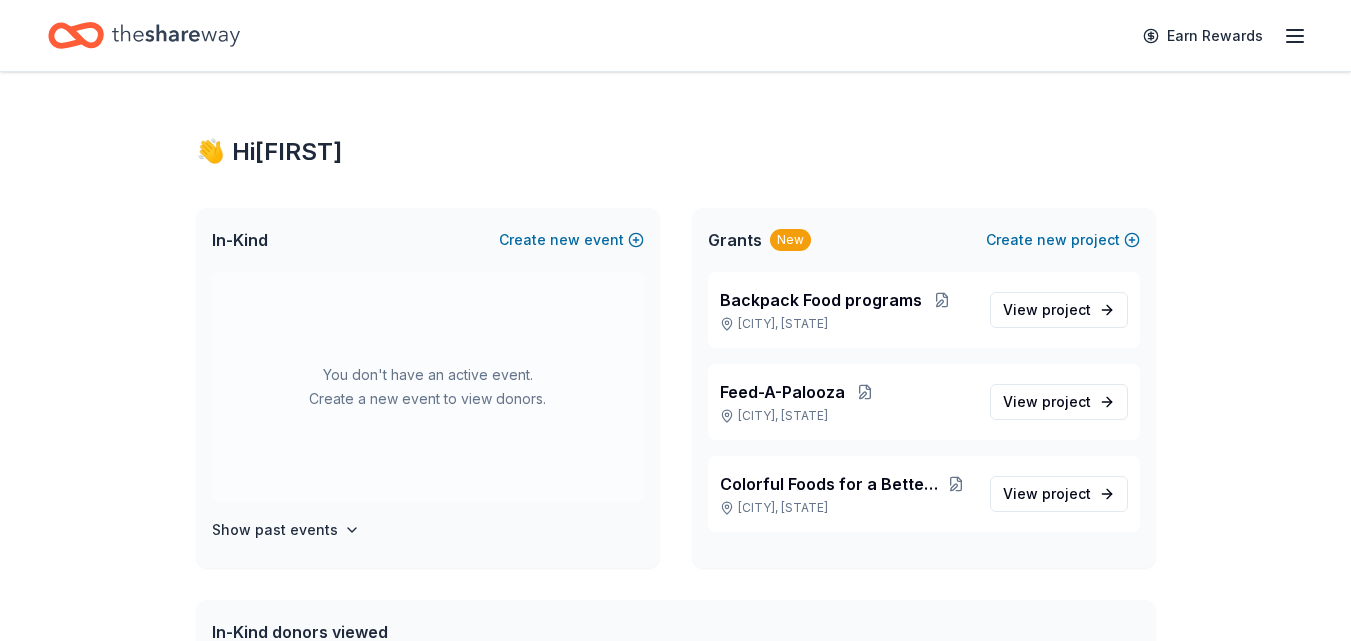 scroll, scrollTop: 0, scrollLeft: 0, axis: both 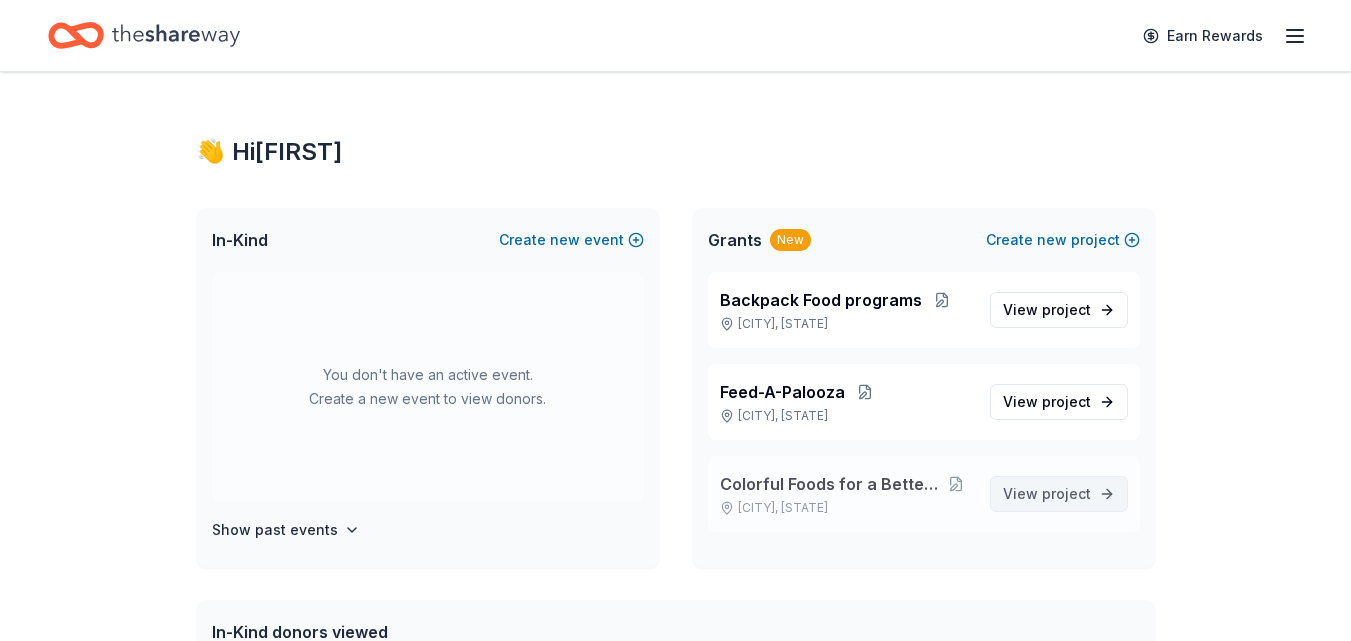 click on "View   project" at bounding box center (1059, 494) 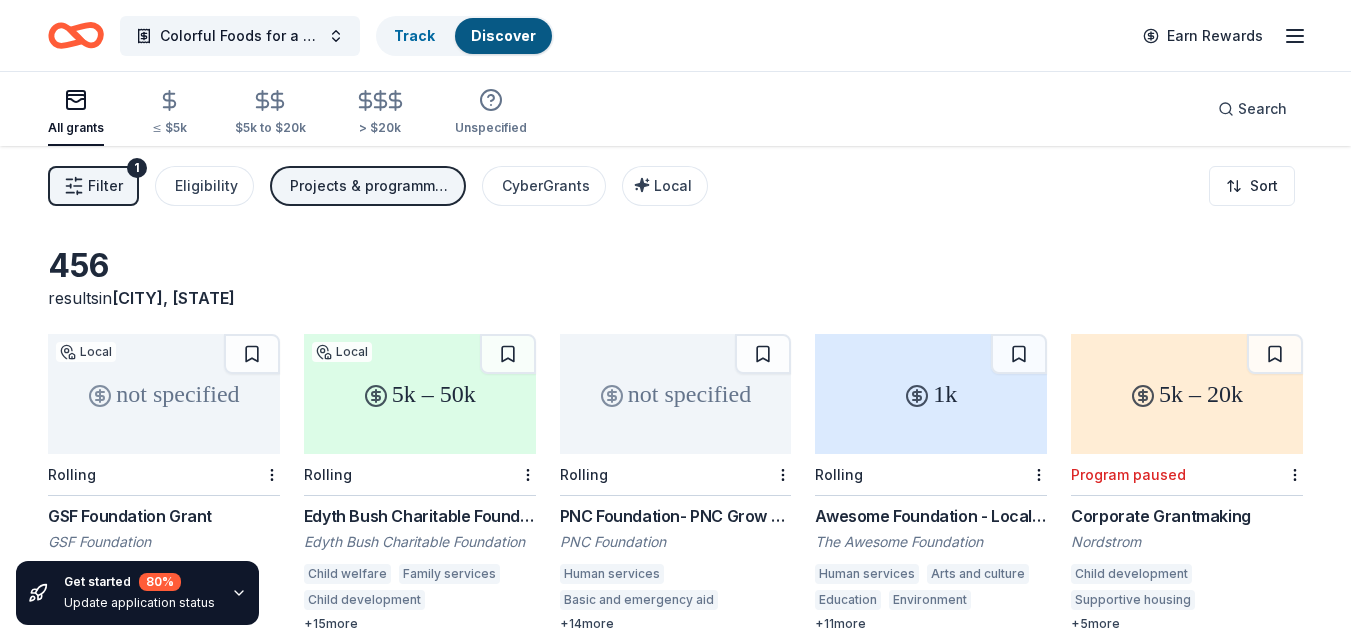 click on "Filter" at bounding box center (105, 186) 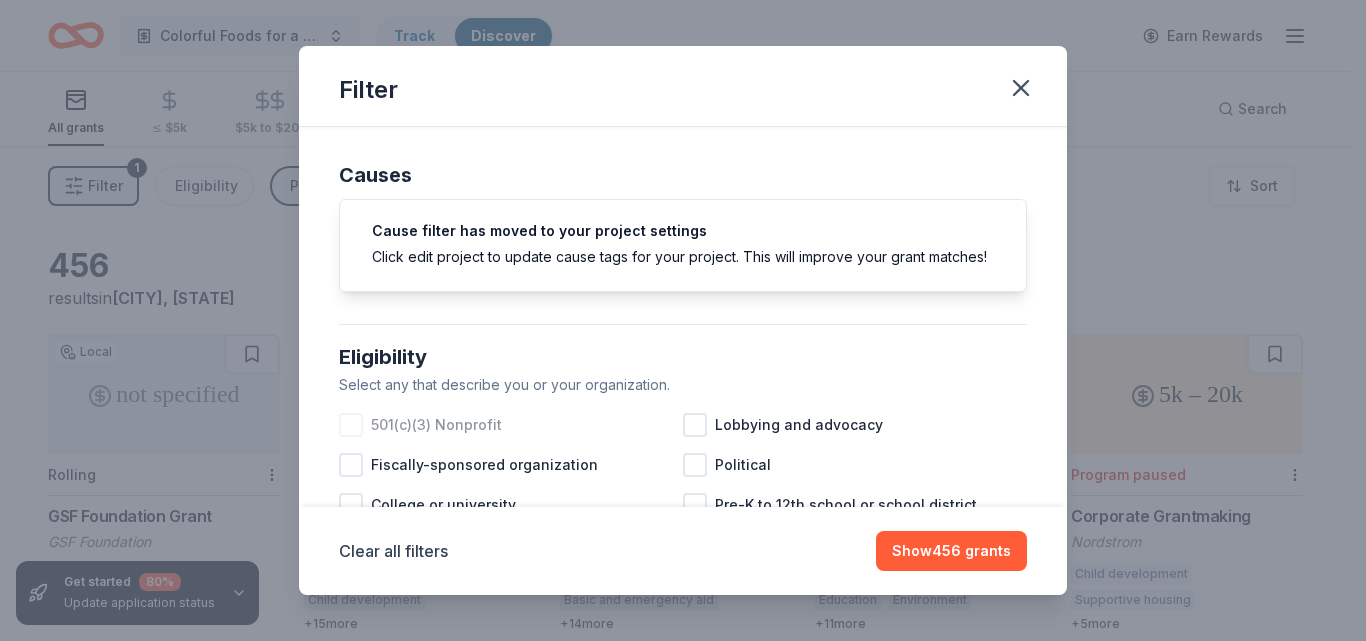 click at bounding box center (351, 425) 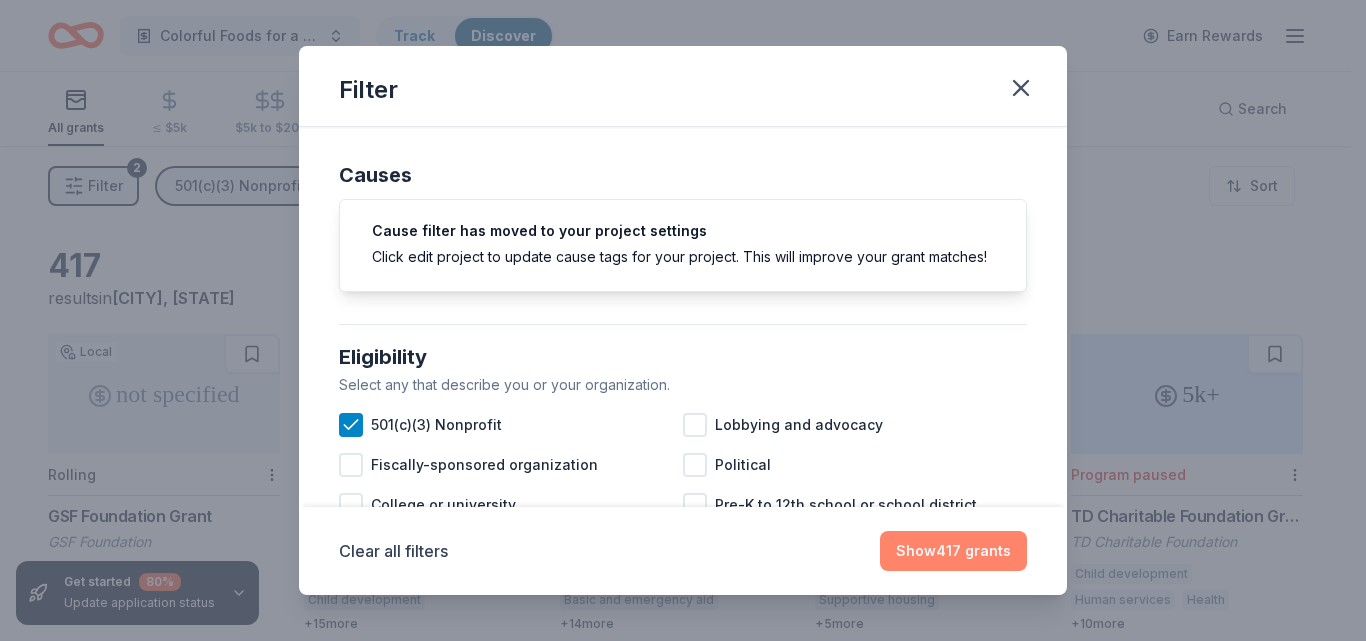 click on "Show  417   grants" at bounding box center (953, 551) 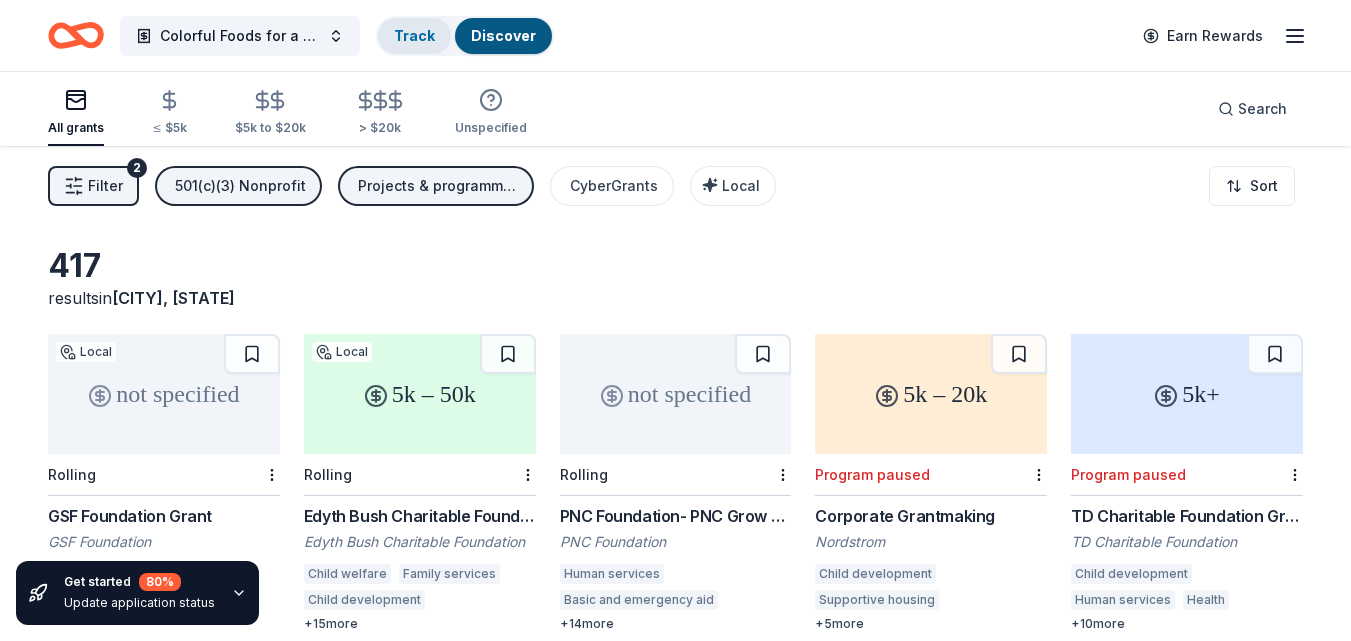 click on "Track" at bounding box center (414, 35) 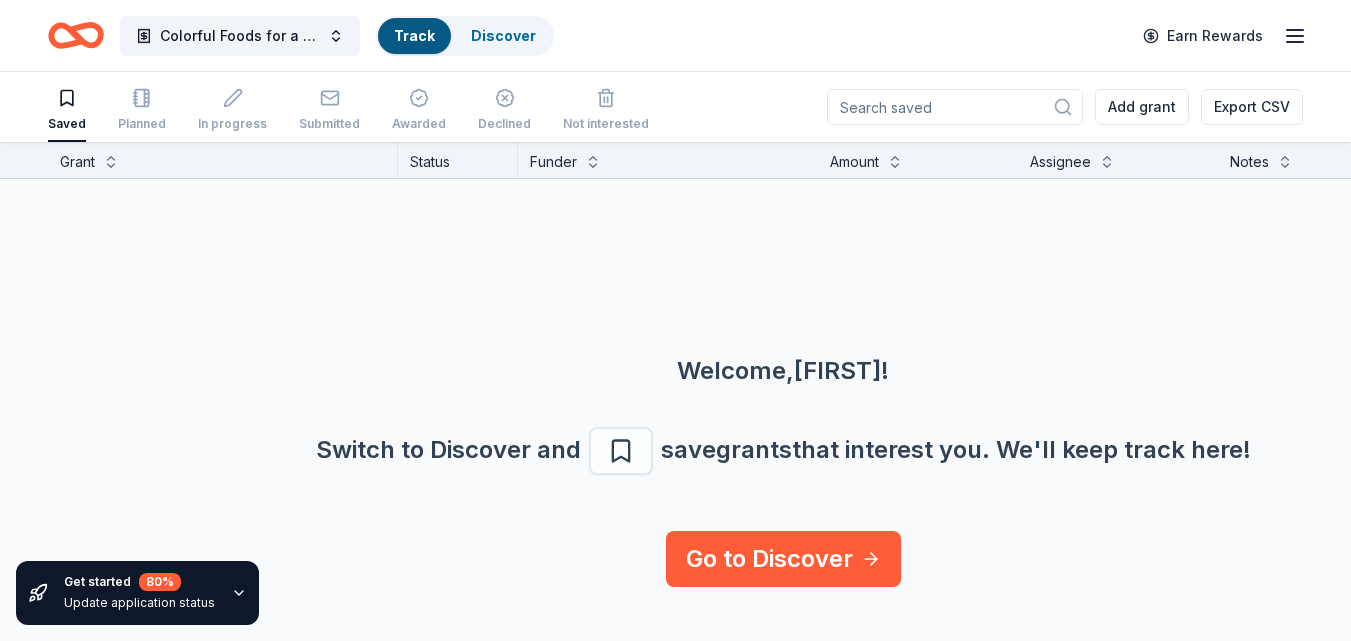 scroll, scrollTop: 1, scrollLeft: 0, axis: vertical 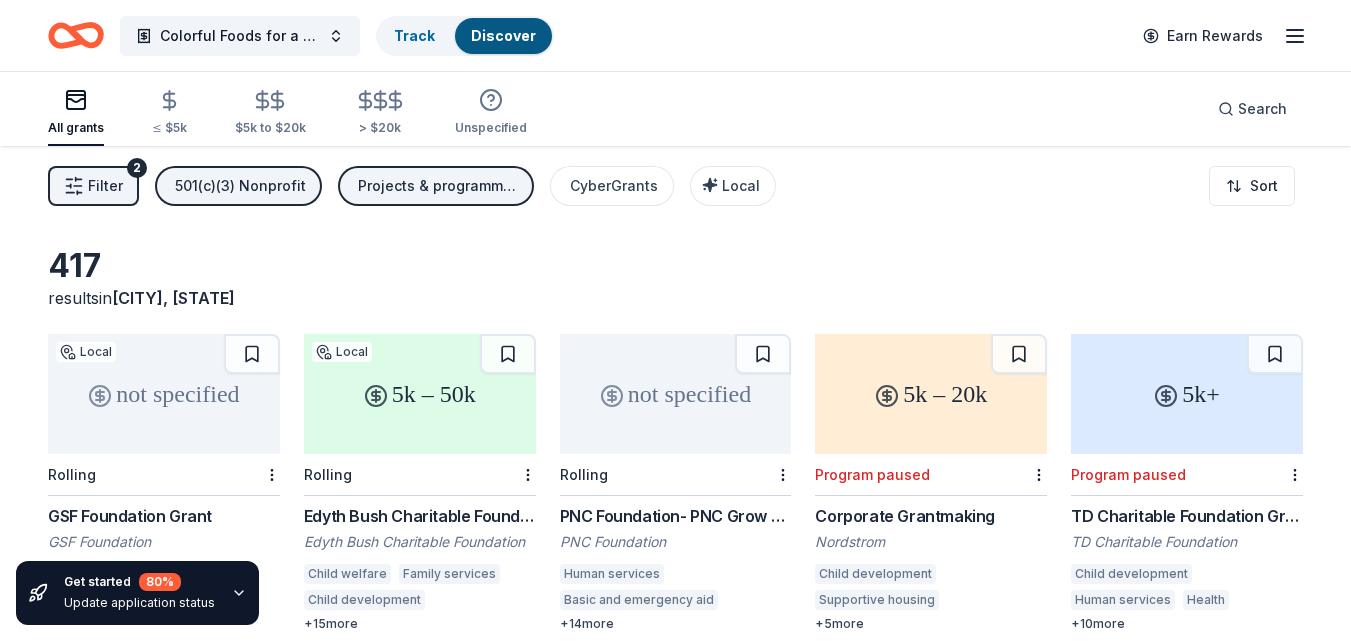click 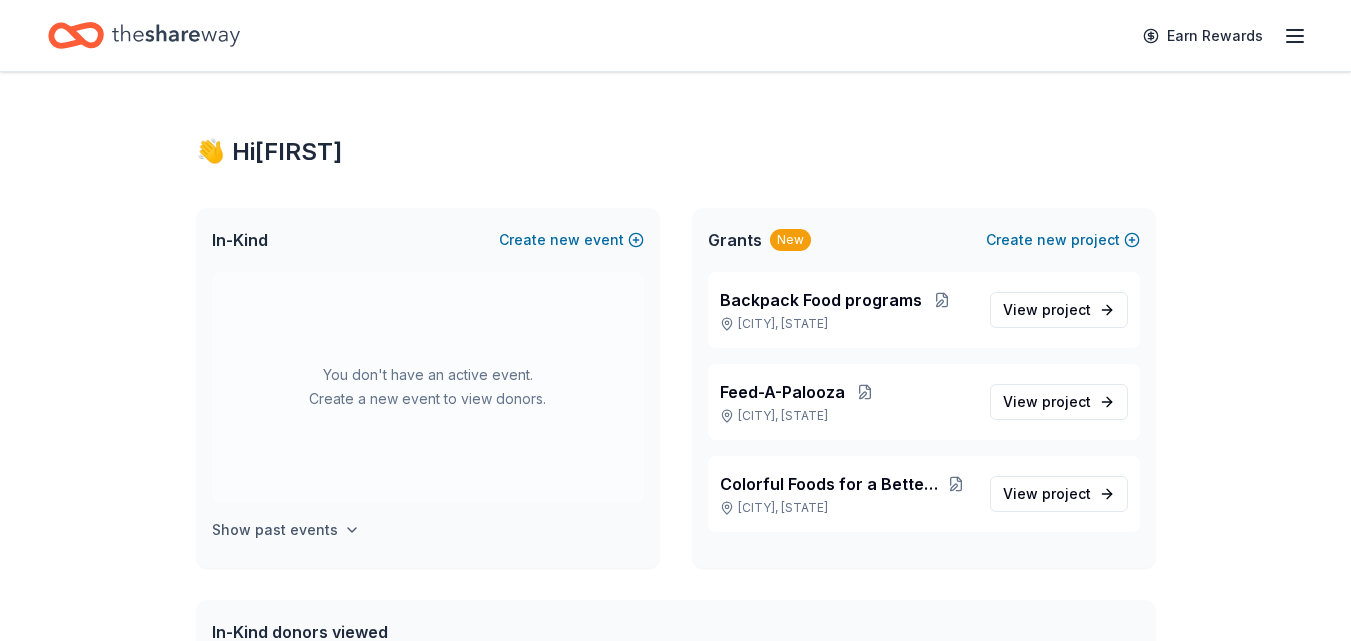click 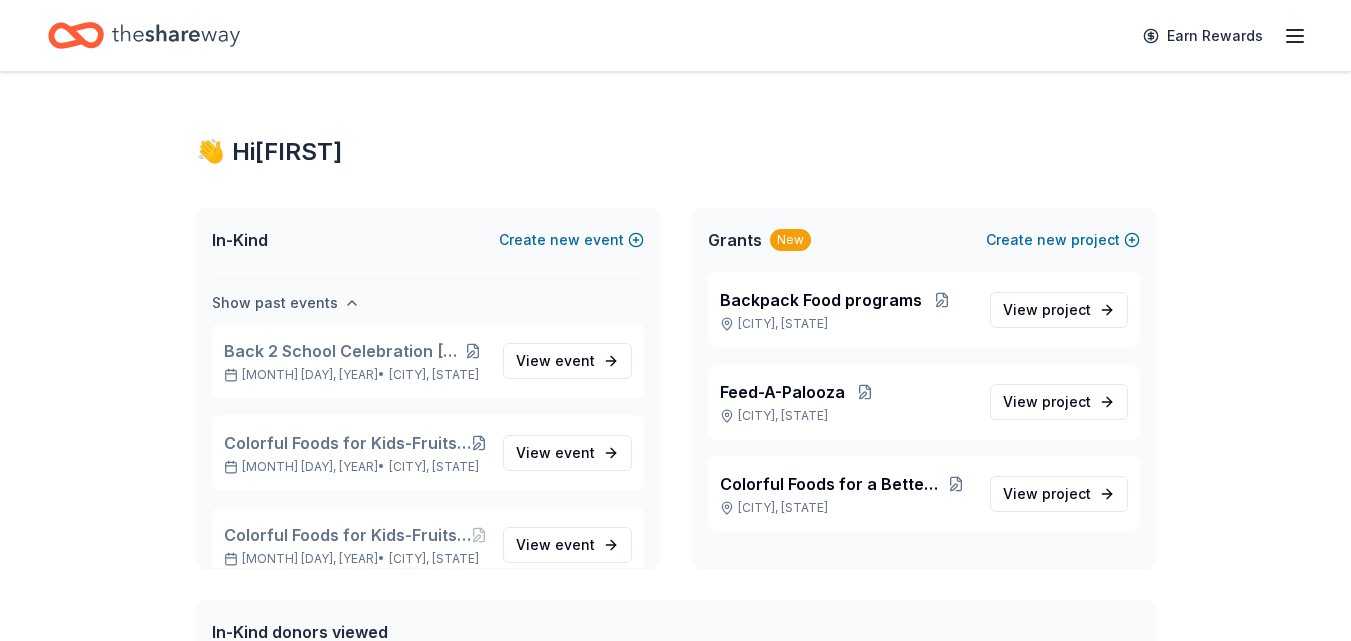 scroll, scrollTop: 230, scrollLeft: 0, axis: vertical 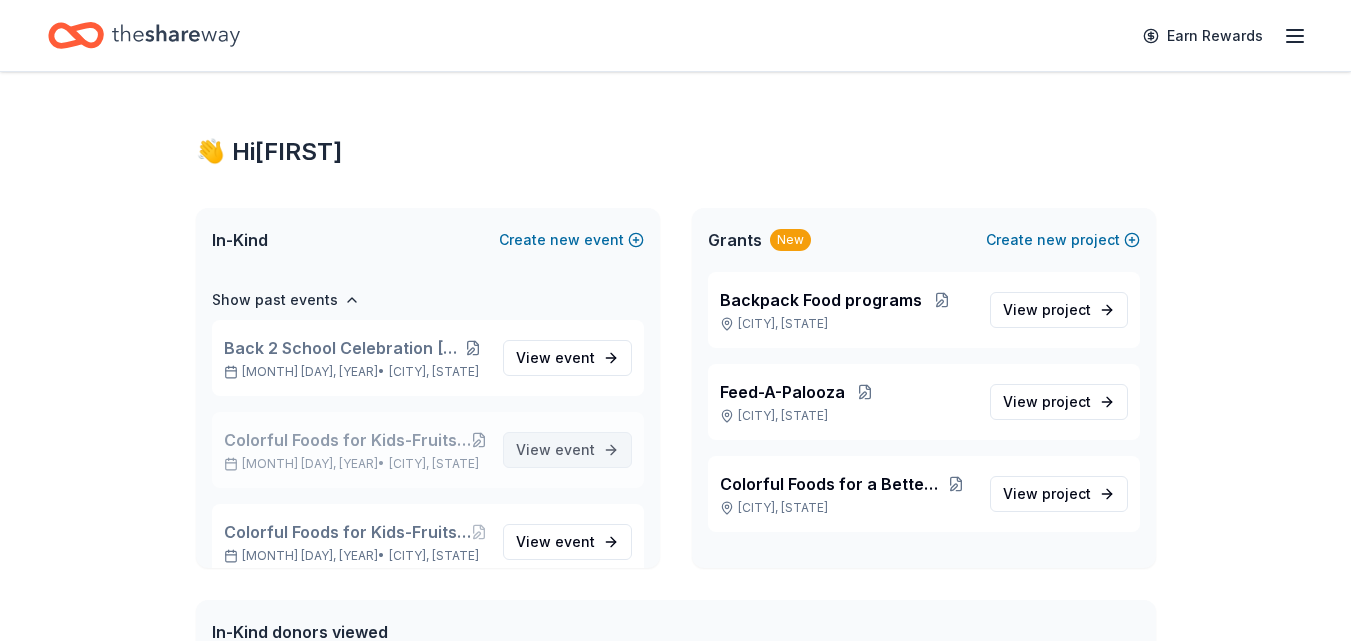 click on "View   event" at bounding box center [567, 450] 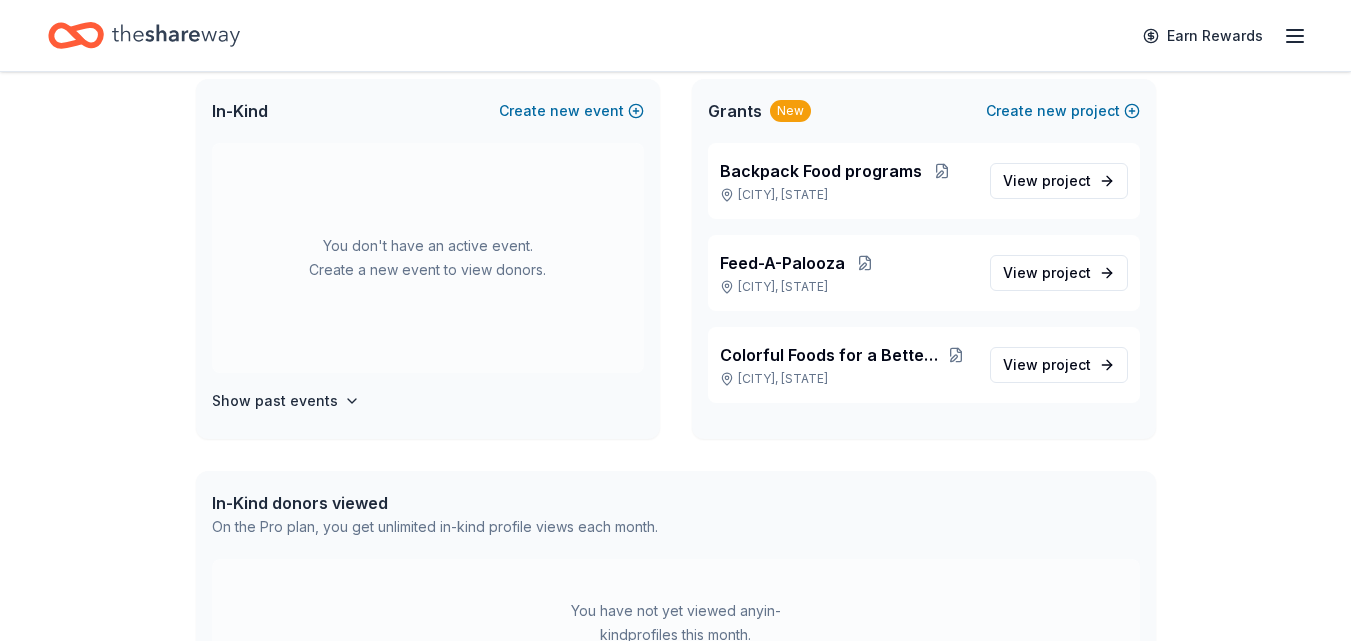 scroll, scrollTop: 0, scrollLeft: 0, axis: both 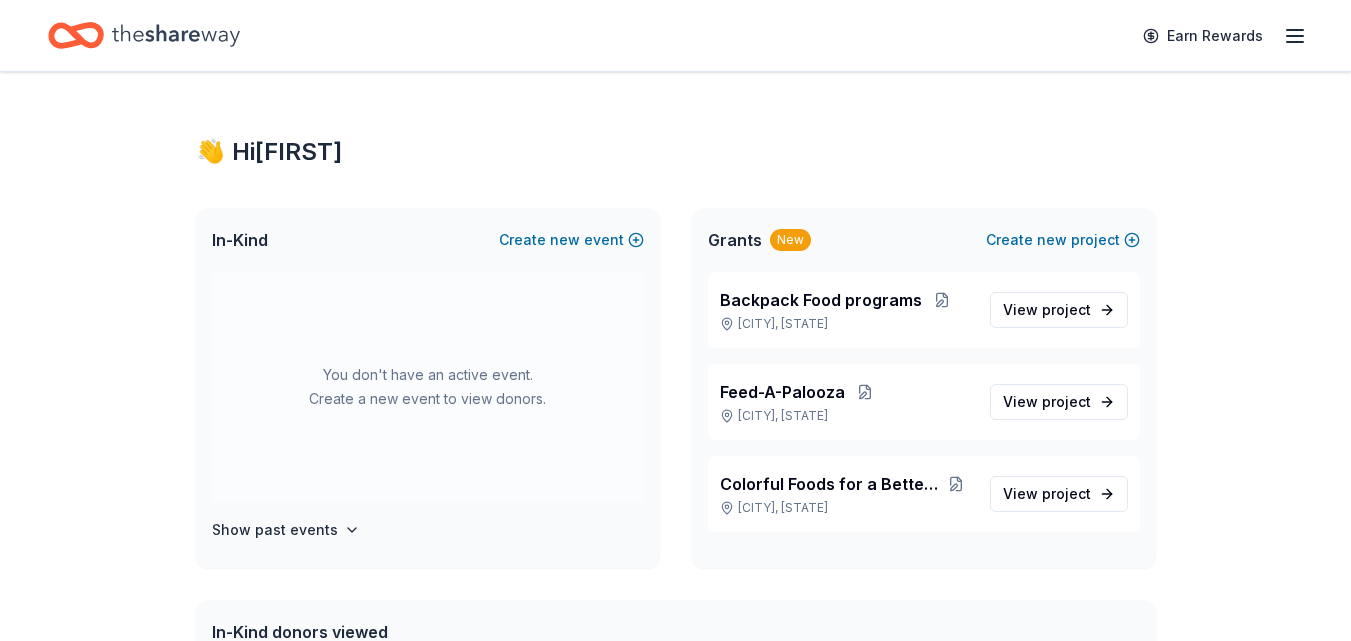 click 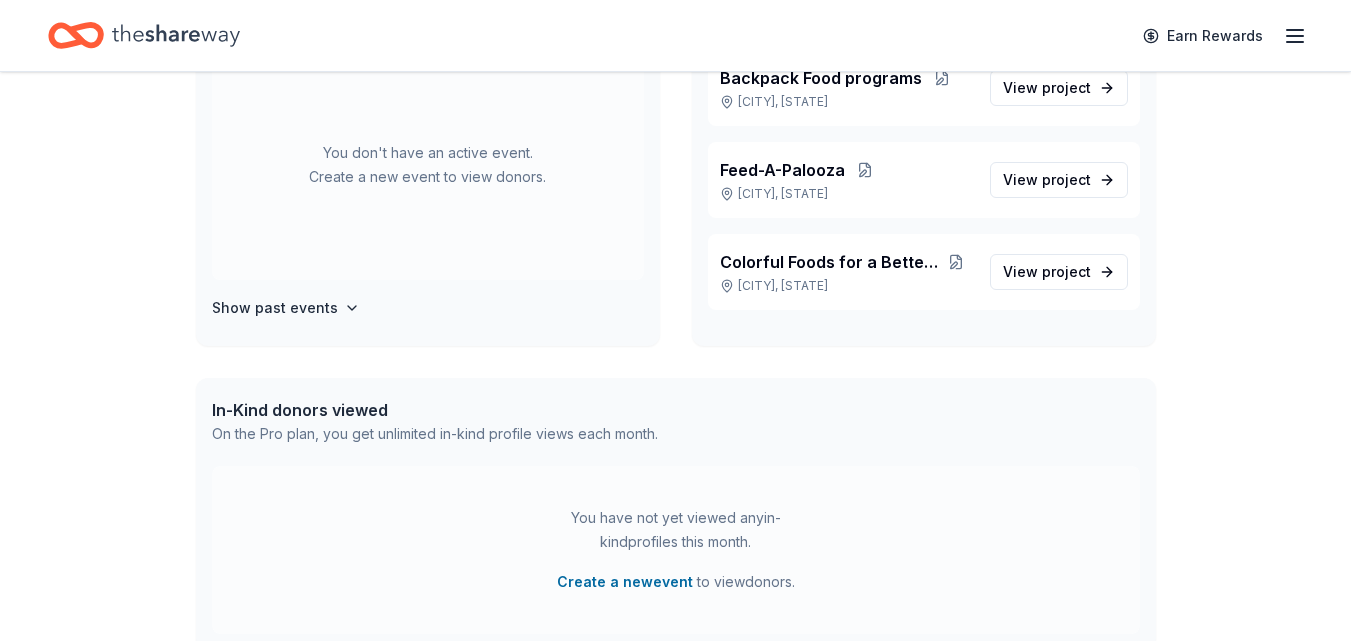scroll, scrollTop: 0, scrollLeft: 0, axis: both 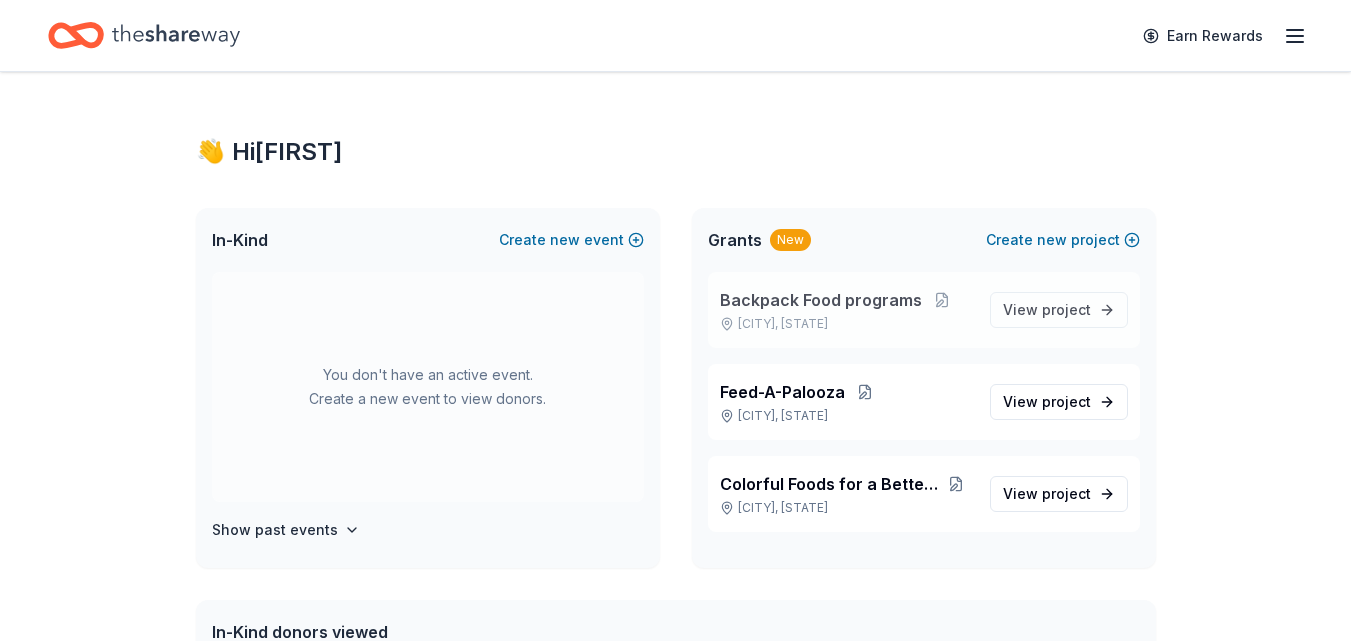 click on "Backpack Food programs" at bounding box center [821, 300] 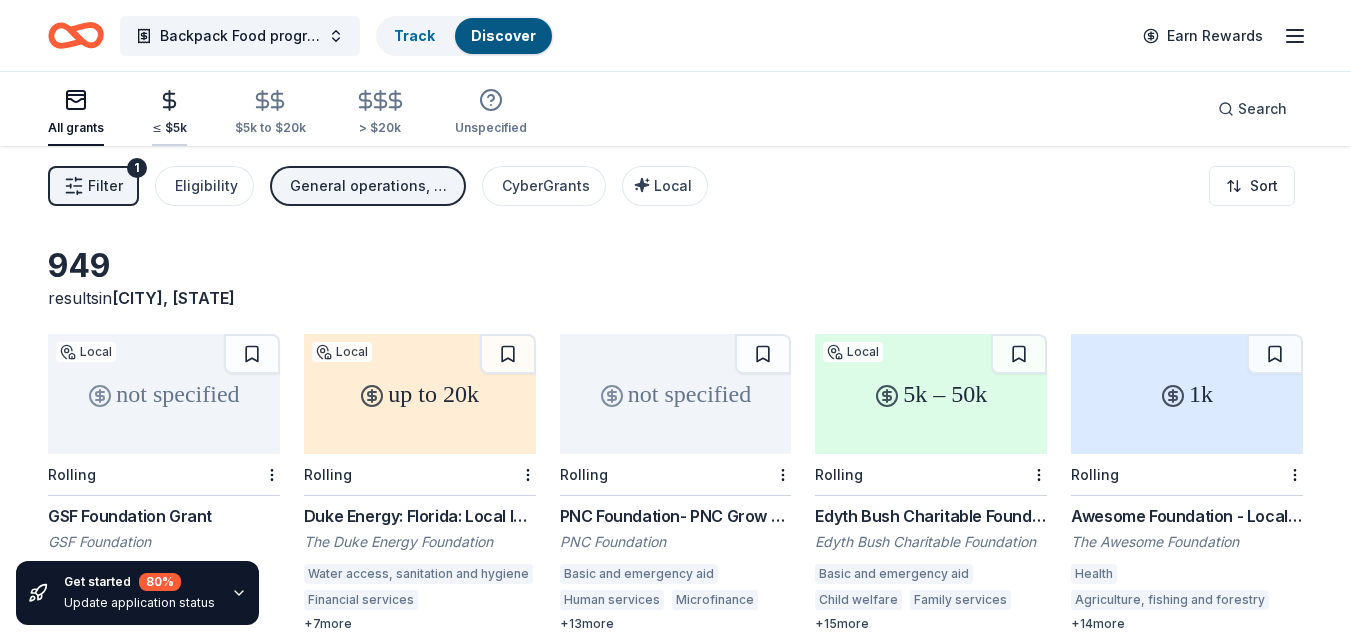 click 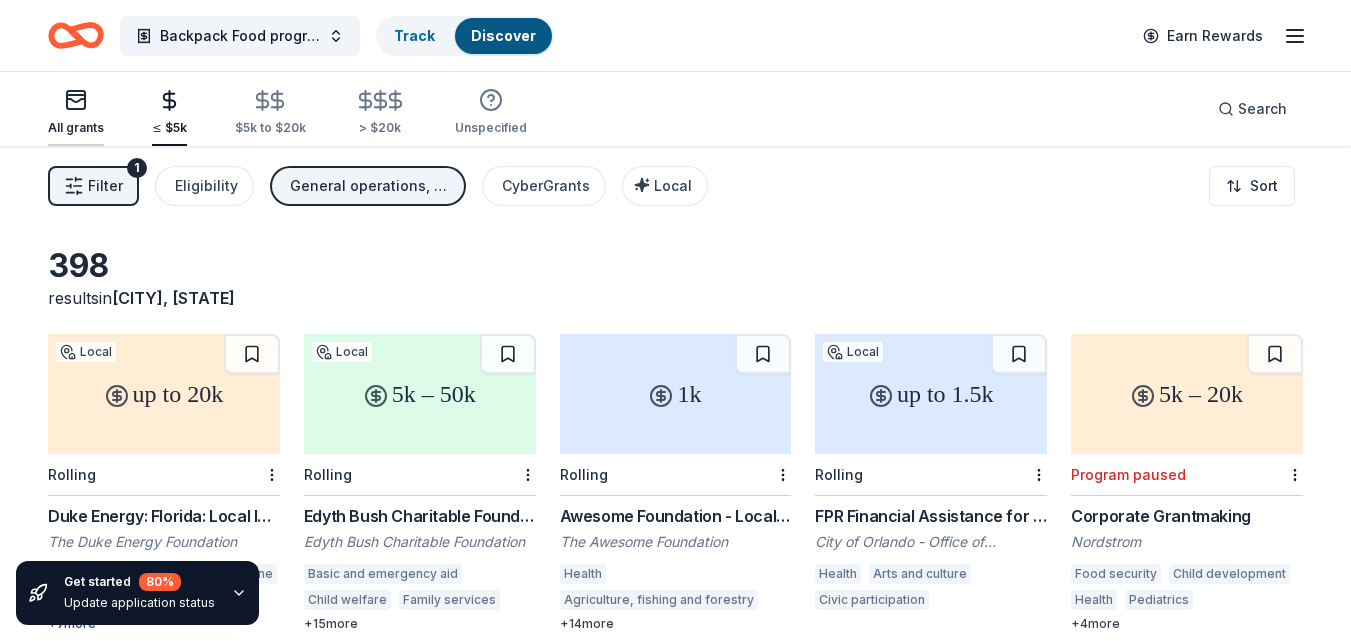 click 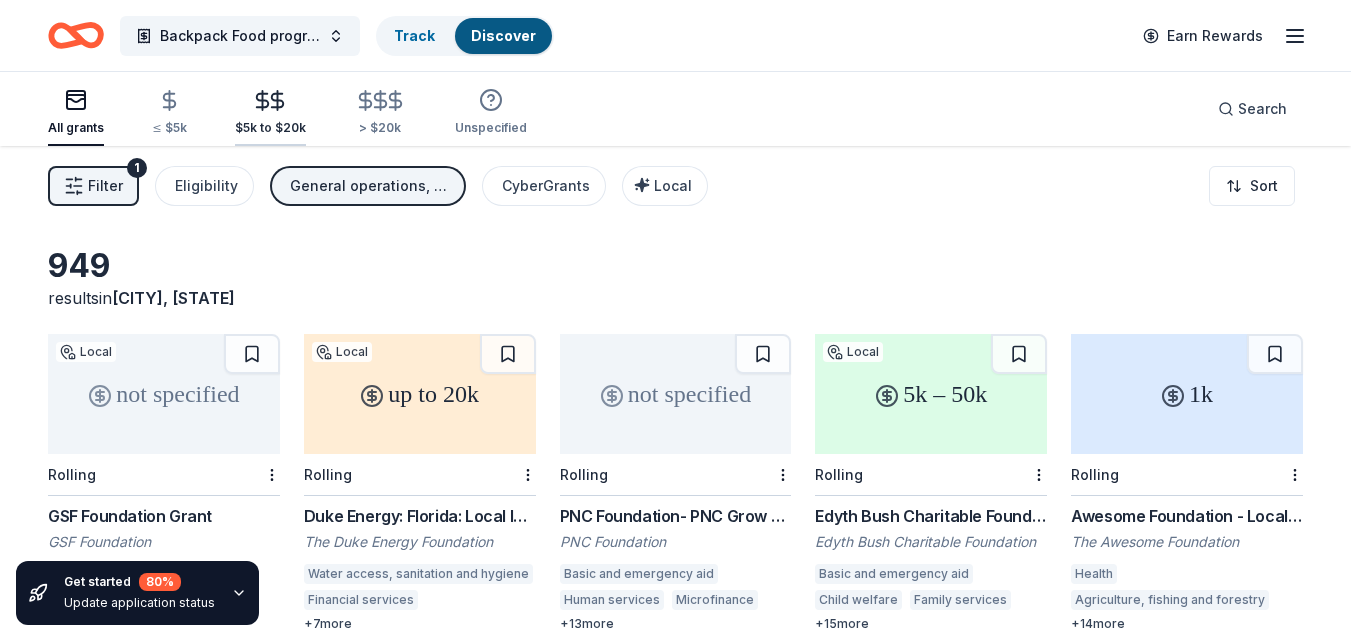 click 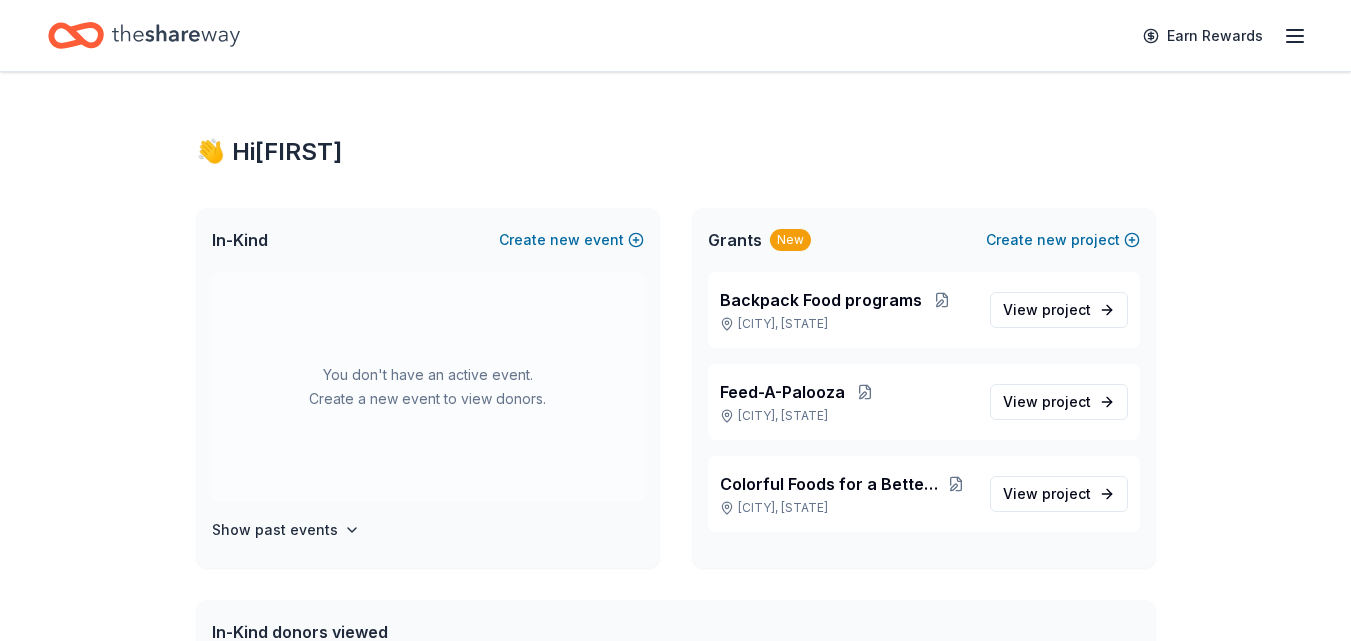 click 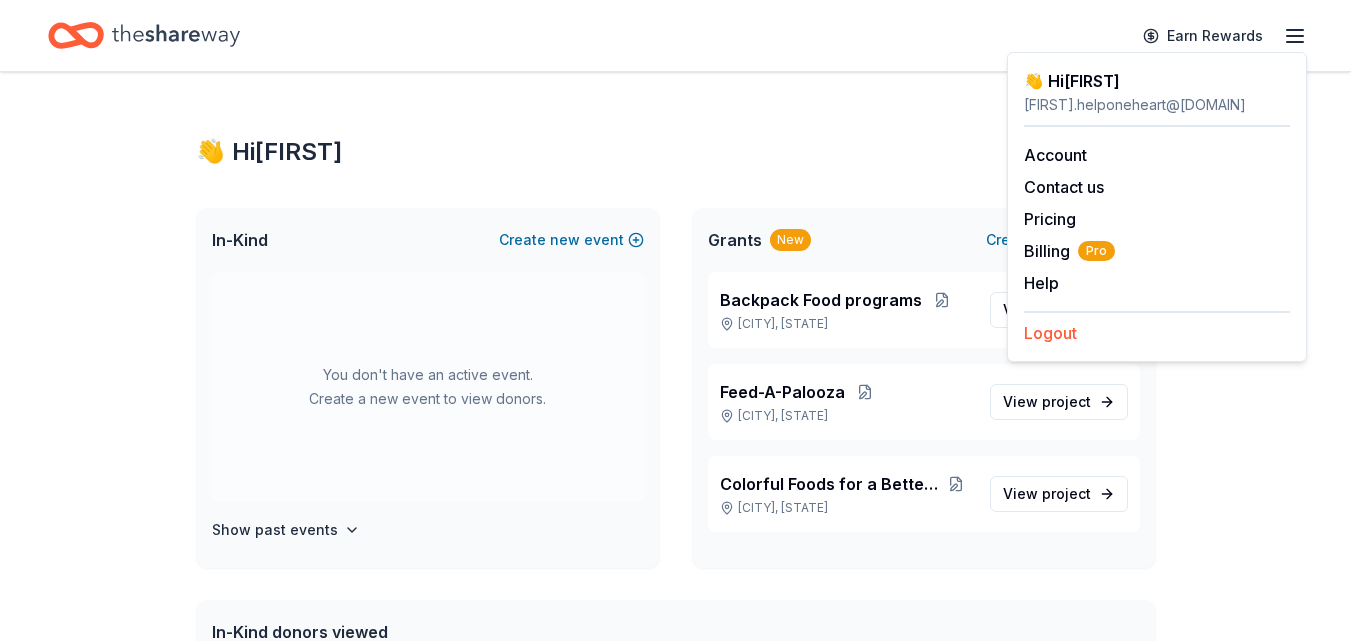 click on "Logout" at bounding box center [1050, 333] 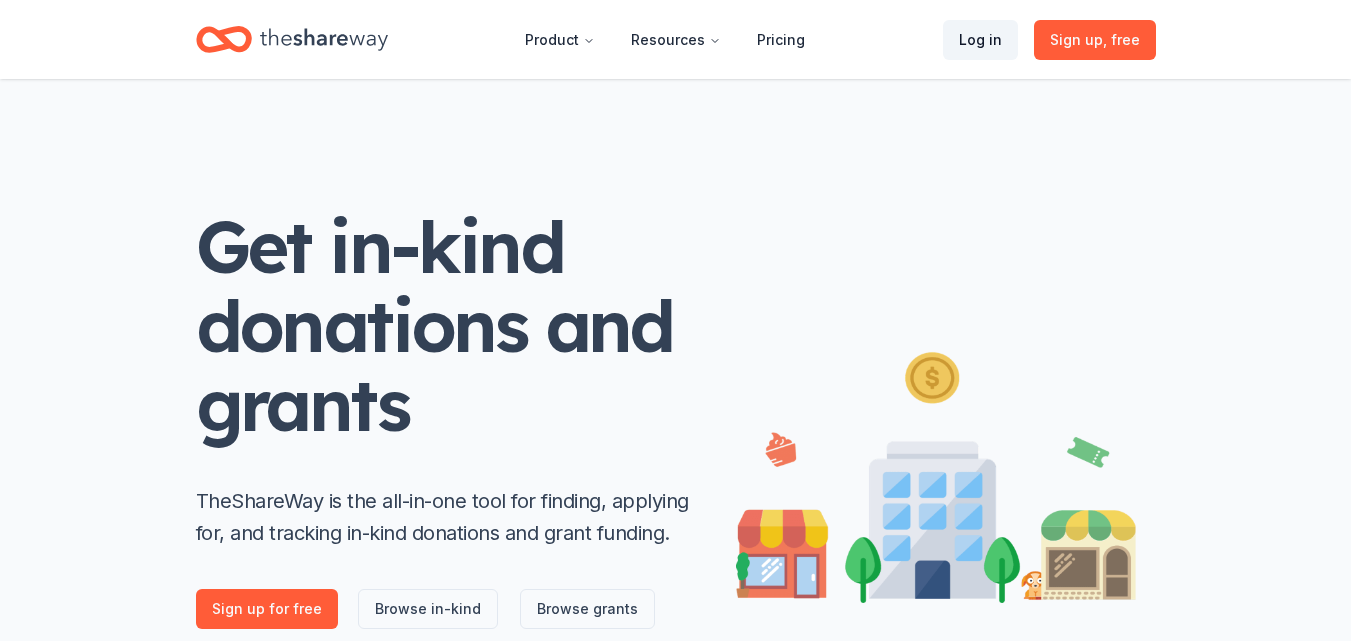 click on "Log in" at bounding box center [980, 40] 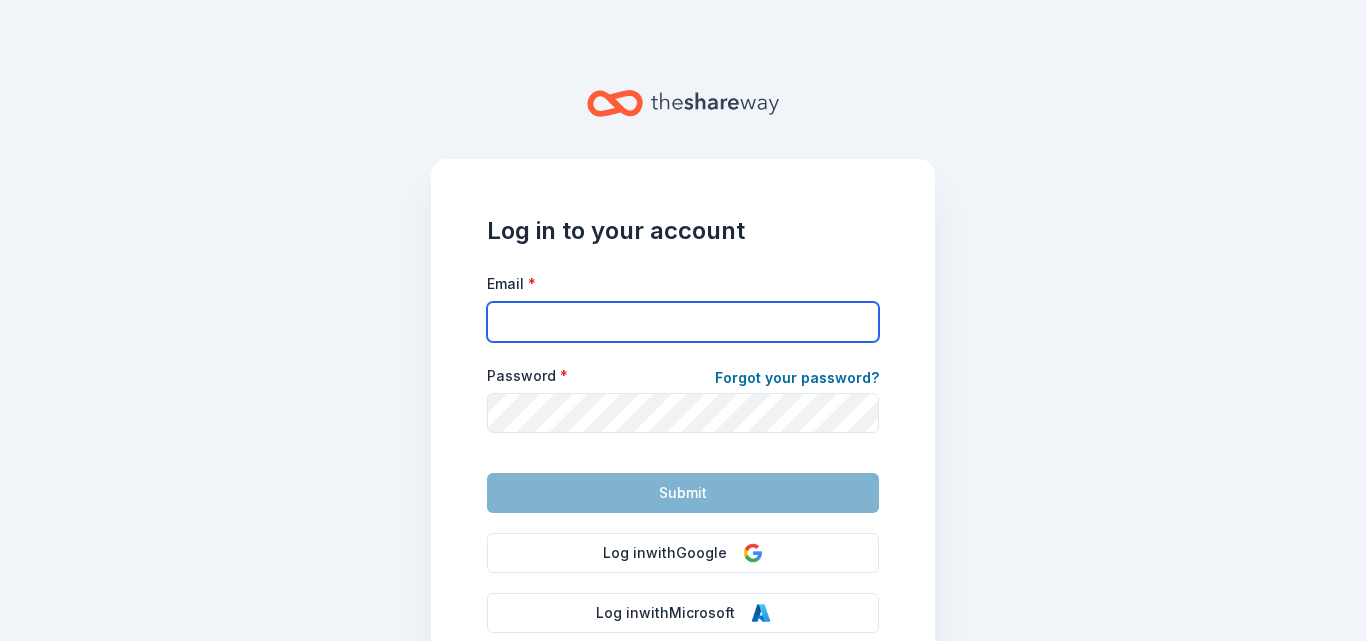 type on "cindy.helponeheart@gmail.com" 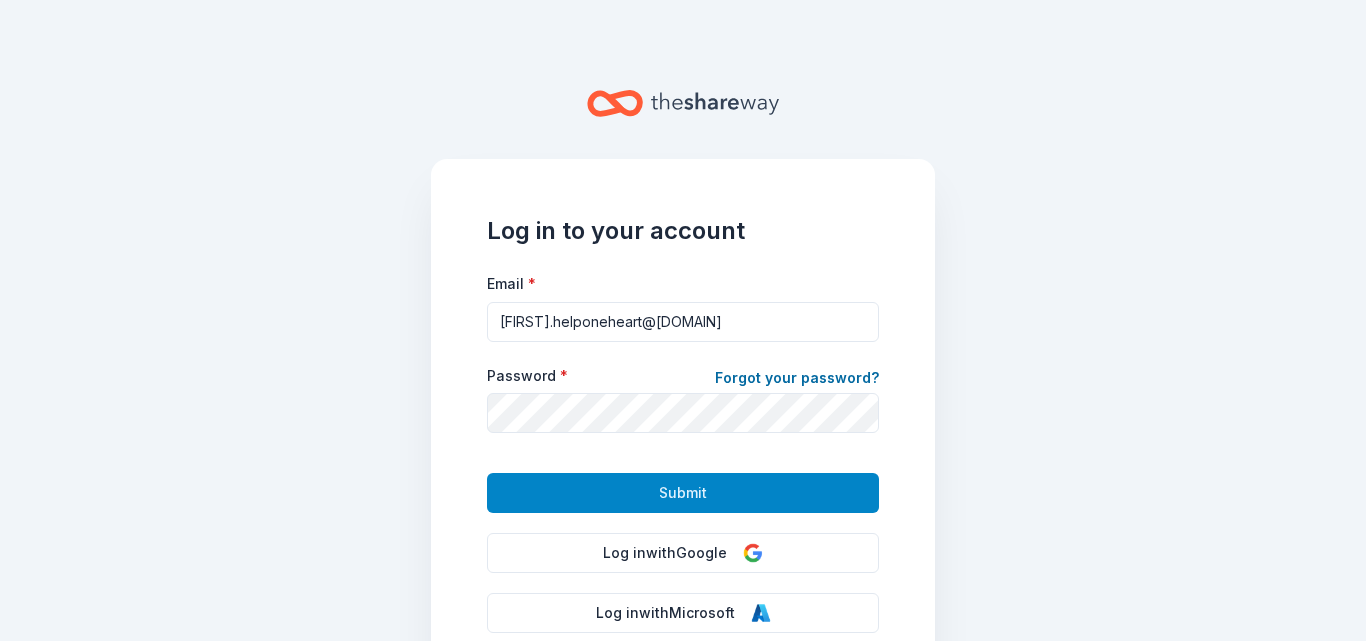 click on "Submit" at bounding box center [683, 493] 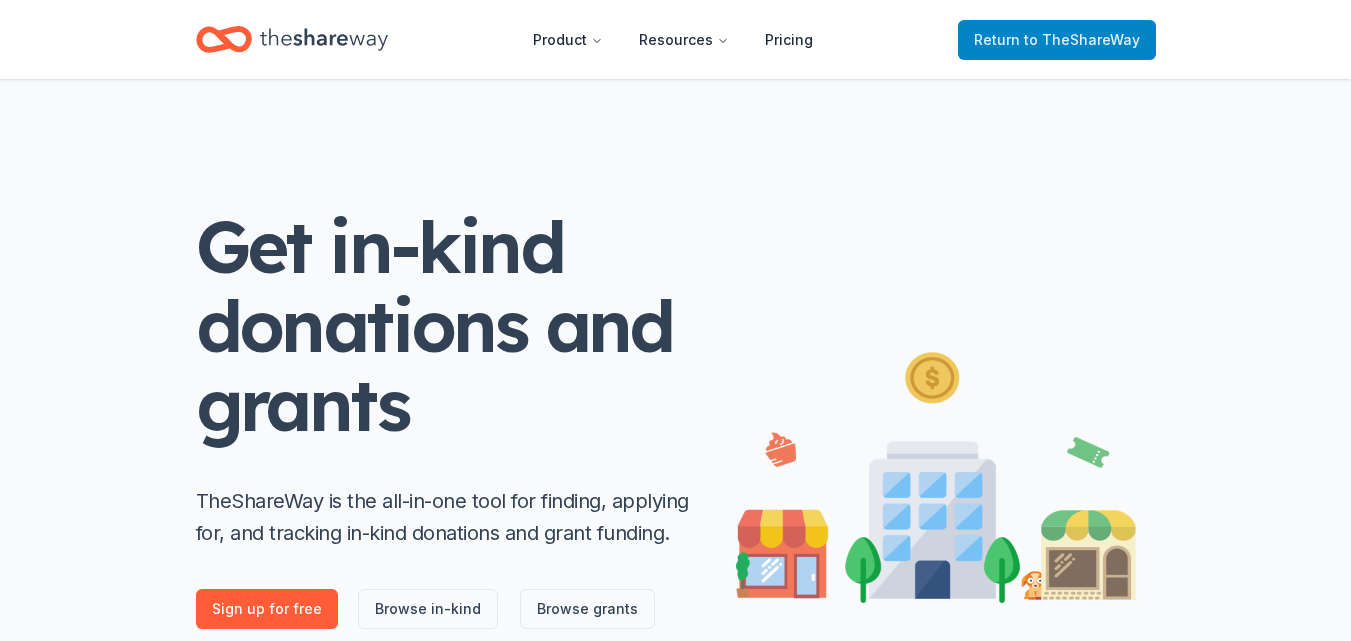 click on "to TheShareWay" at bounding box center (1082, 39) 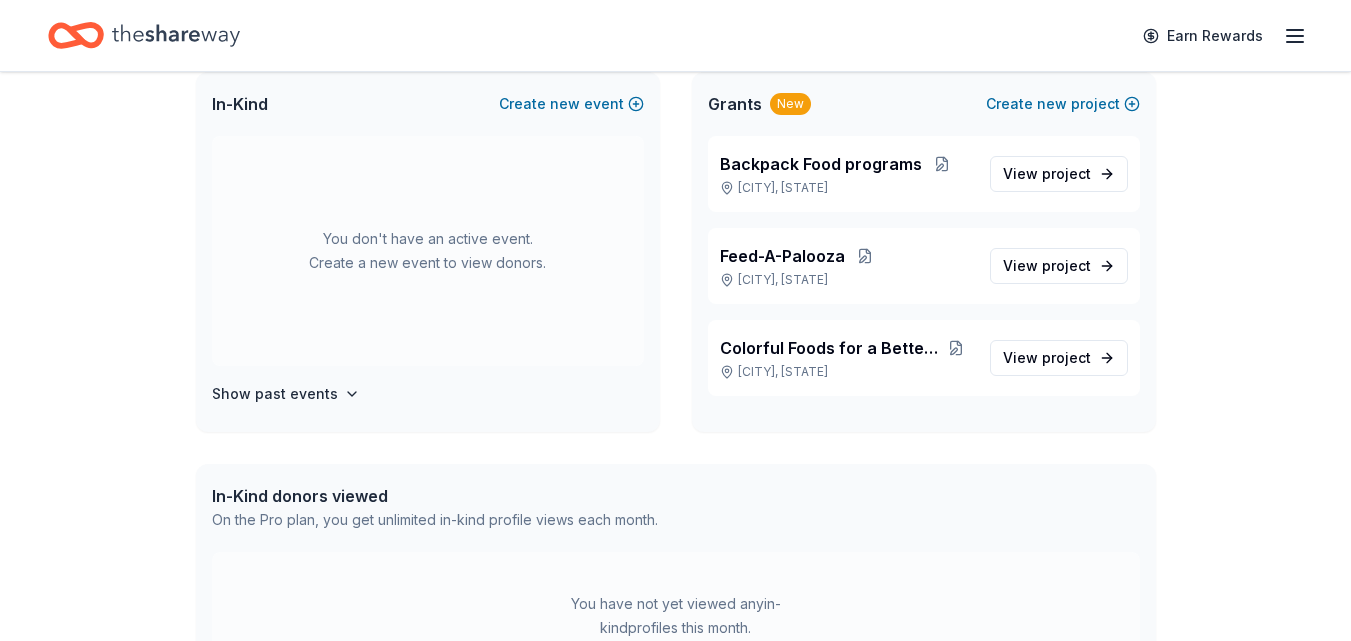 scroll, scrollTop: 0, scrollLeft: 0, axis: both 